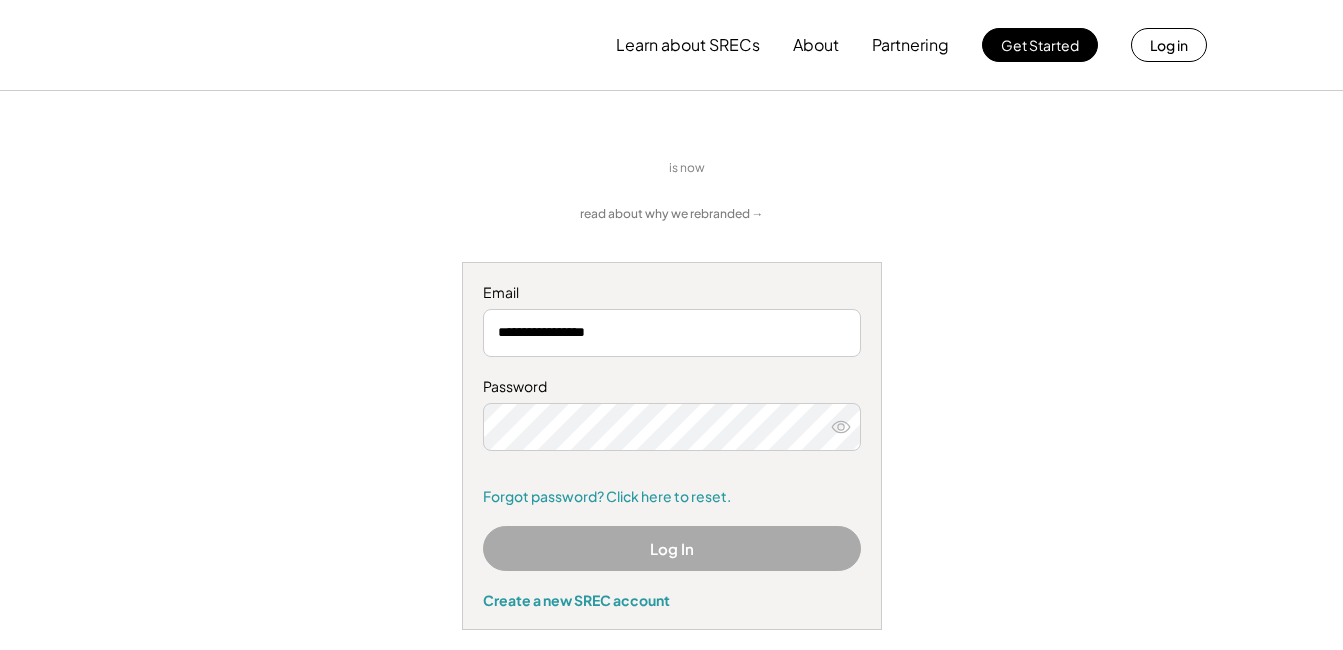 scroll, scrollTop: 0, scrollLeft: 0, axis: both 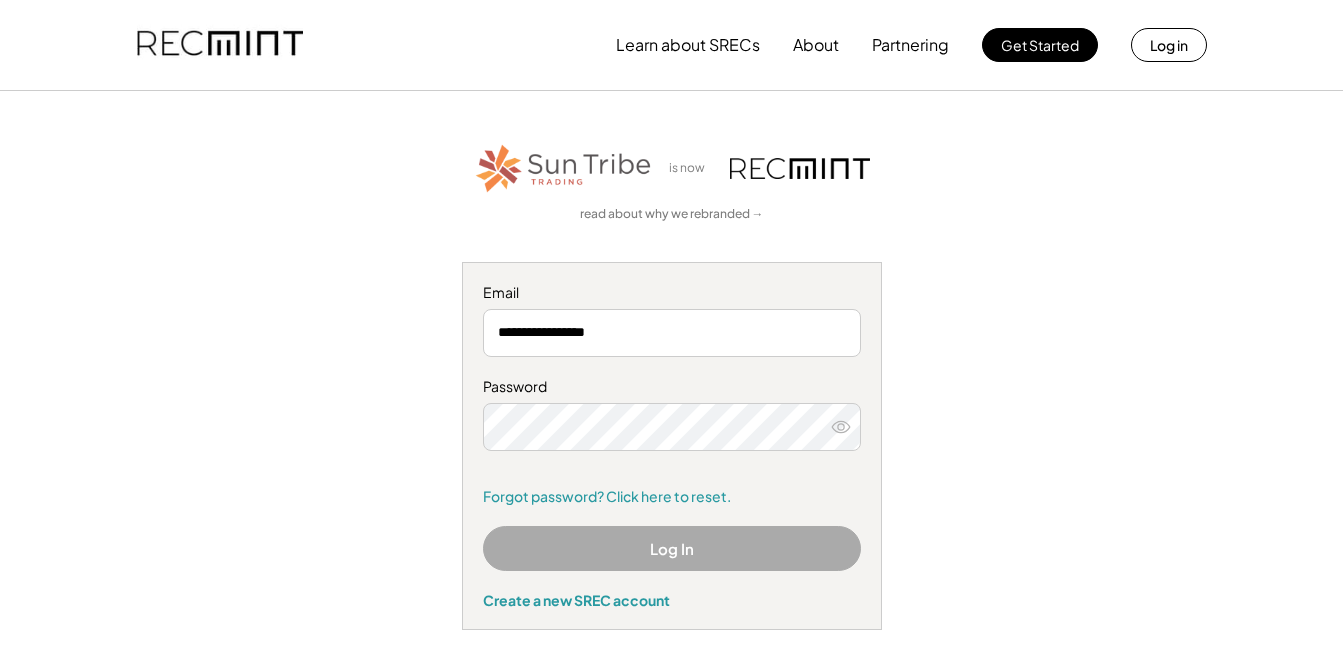 click on "Log In" at bounding box center [672, 548] 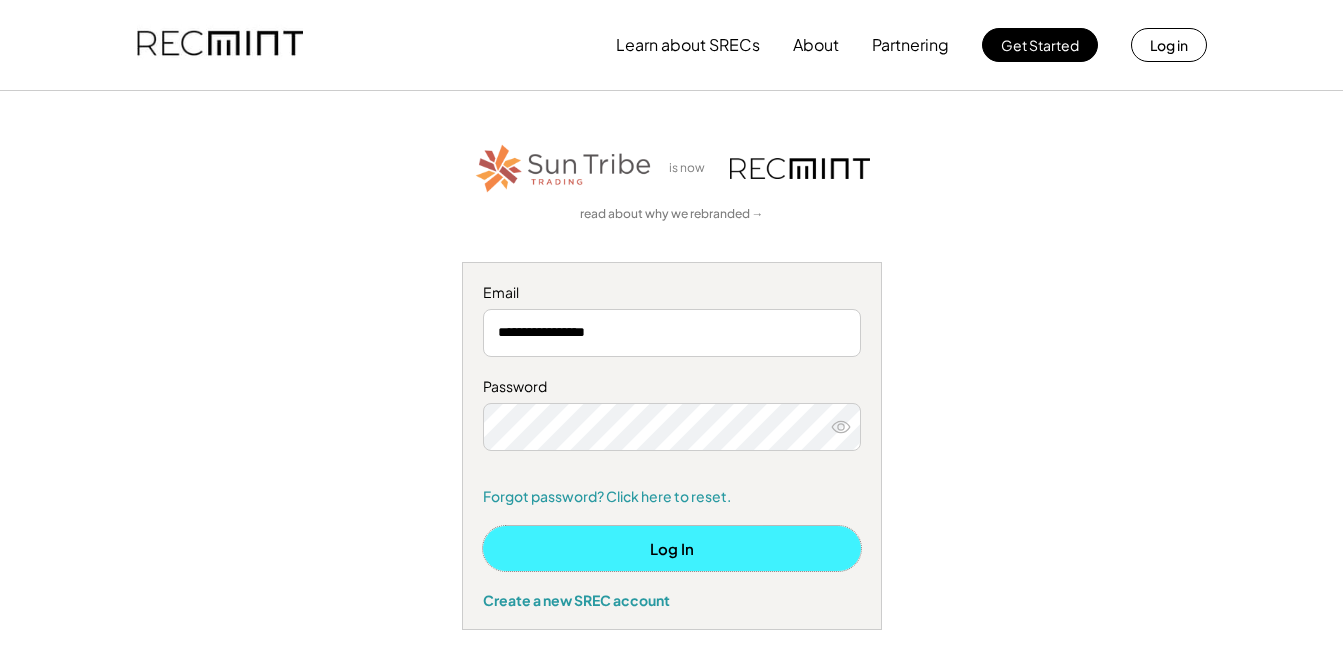click on "Log In" at bounding box center (672, 548) 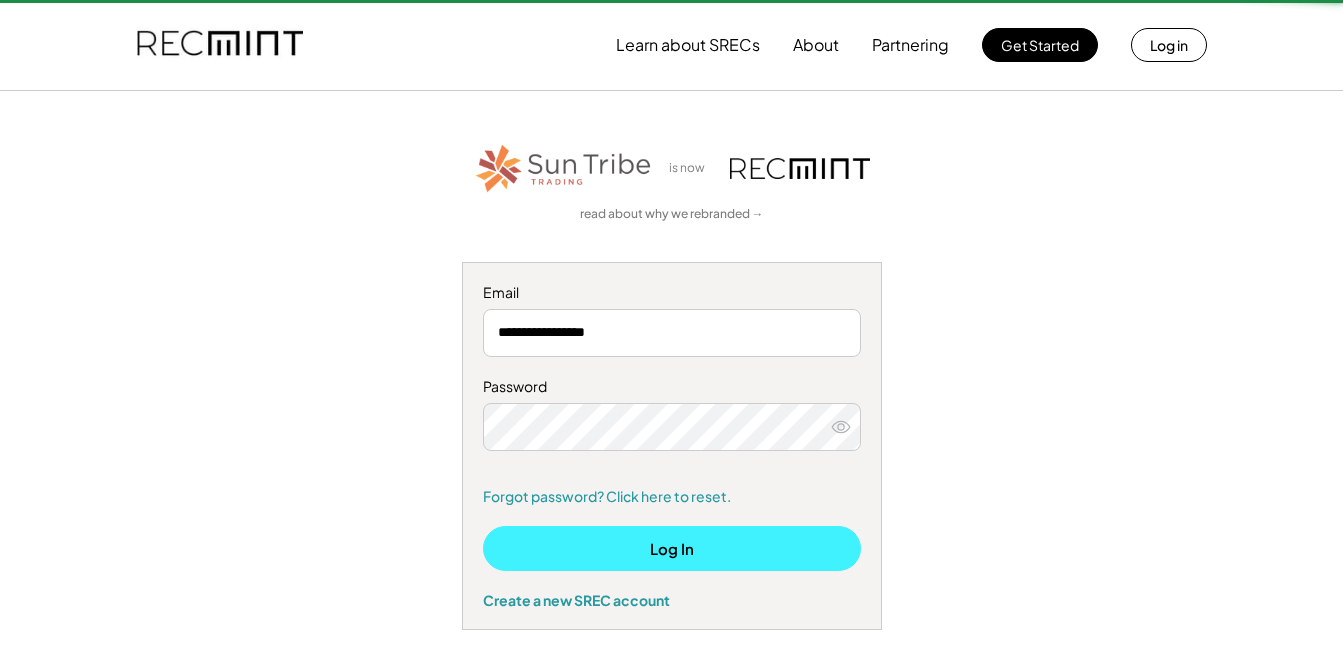 type 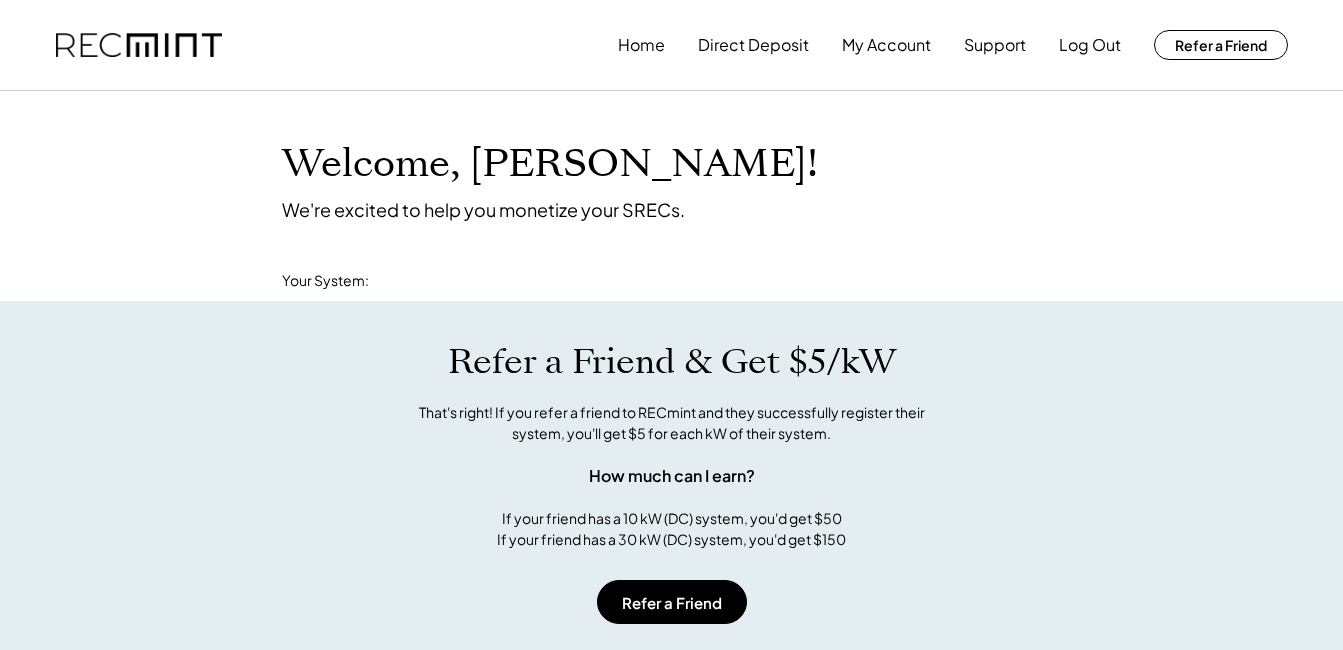 scroll, scrollTop: 0, scrollLeft: 0, axis: both 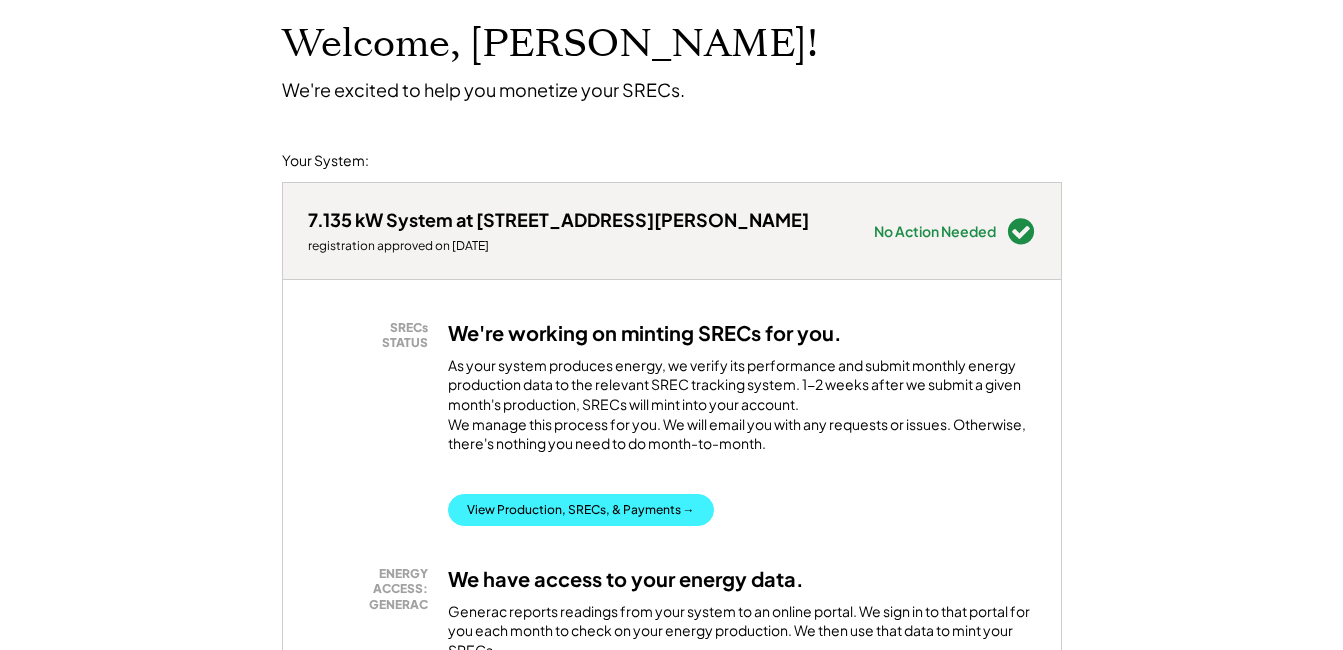 click on "View Production, SRECs, & Payments →" at bounding box center (581, 510) 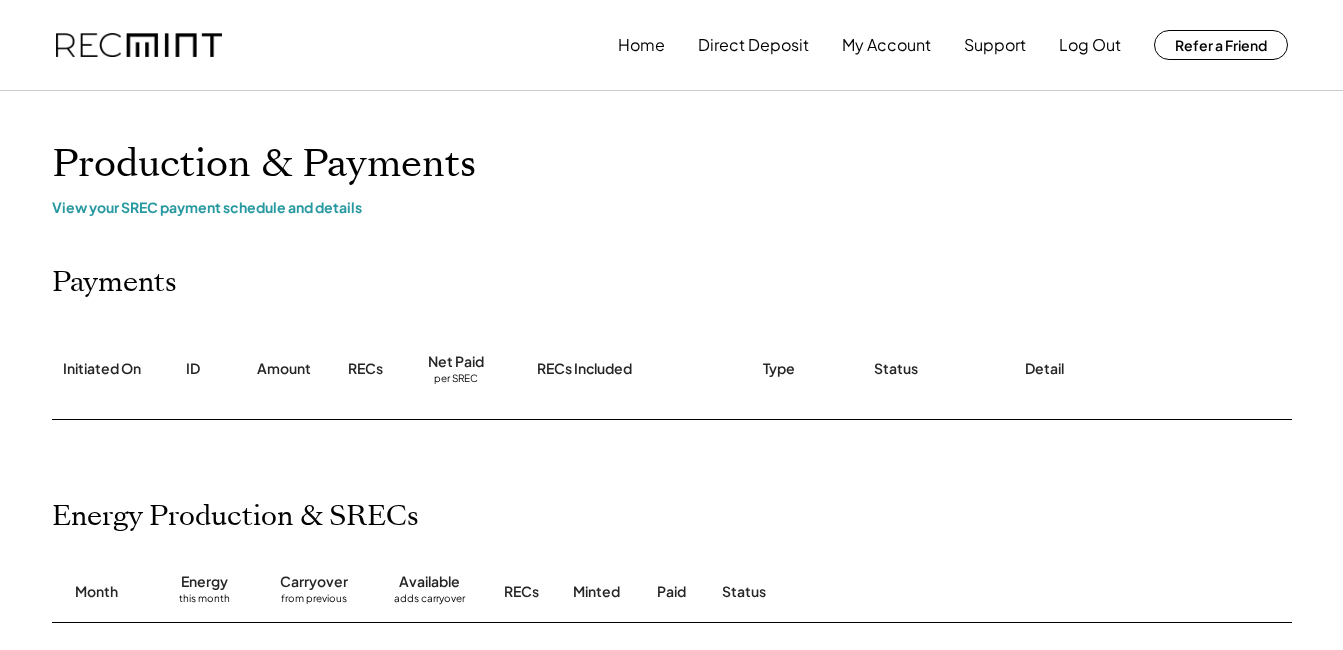 scroll, scrollTop: 0, scrollLeft: 0, axis: both 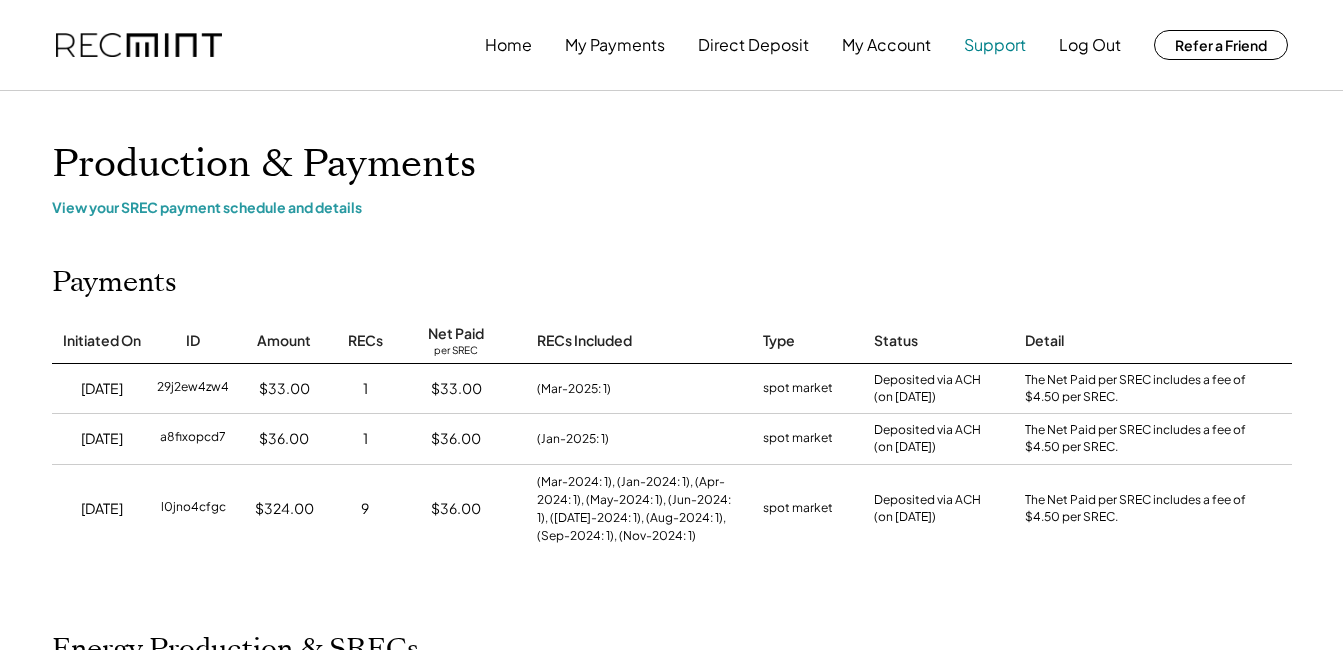 click on "Support" at bounding box center (995, 45) 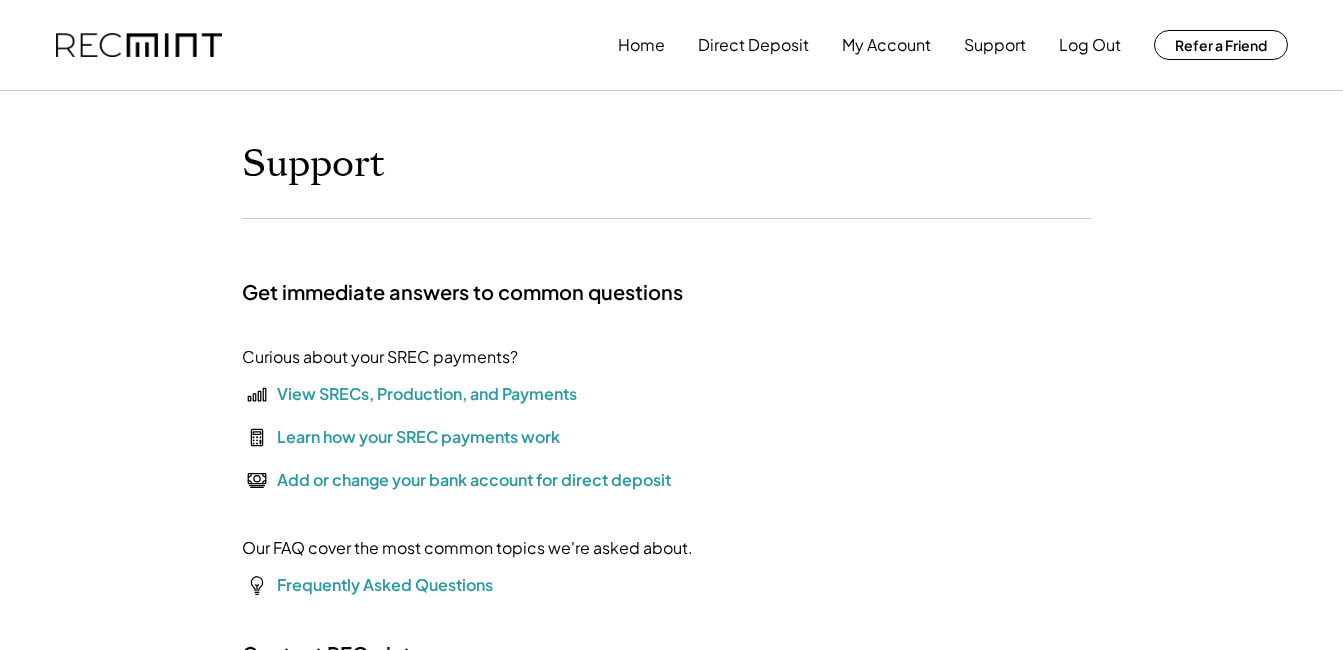 scroll, scrollTop: 0, scrollLeft: 0, axis: both 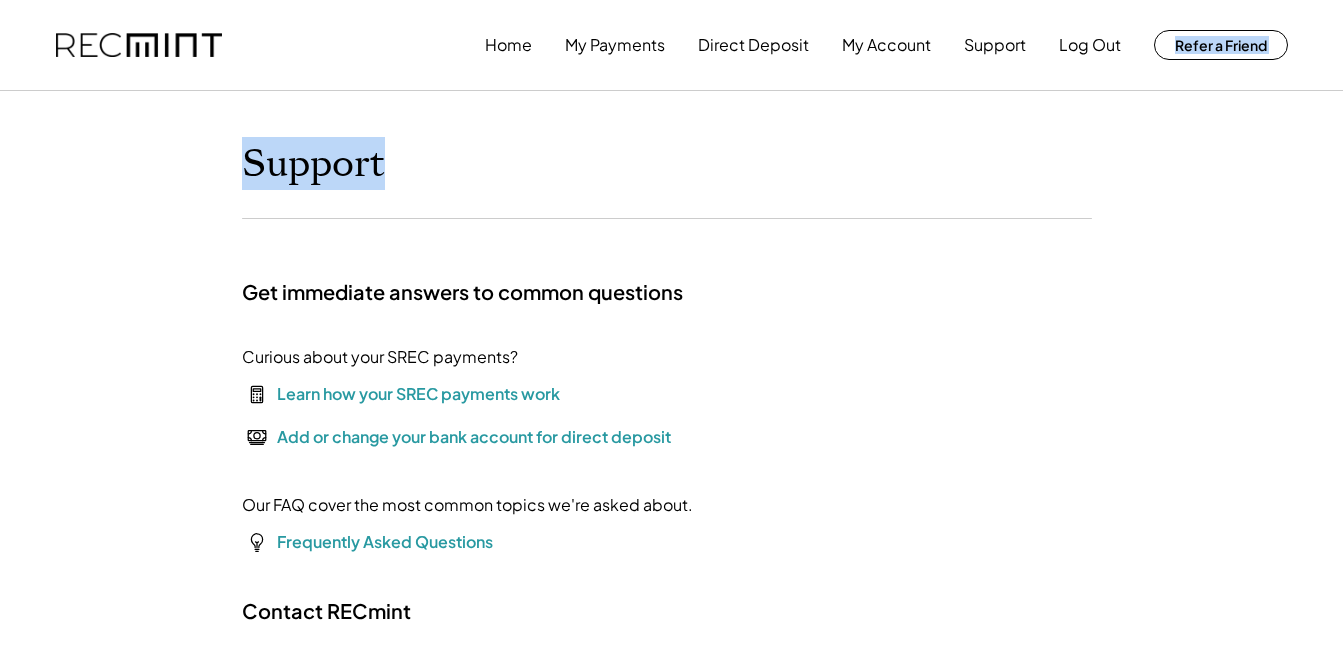 drag, startPoint x: 744, startPoint y: 245, endPoint x: 771, endPoint y: -35, distance: 281.29877 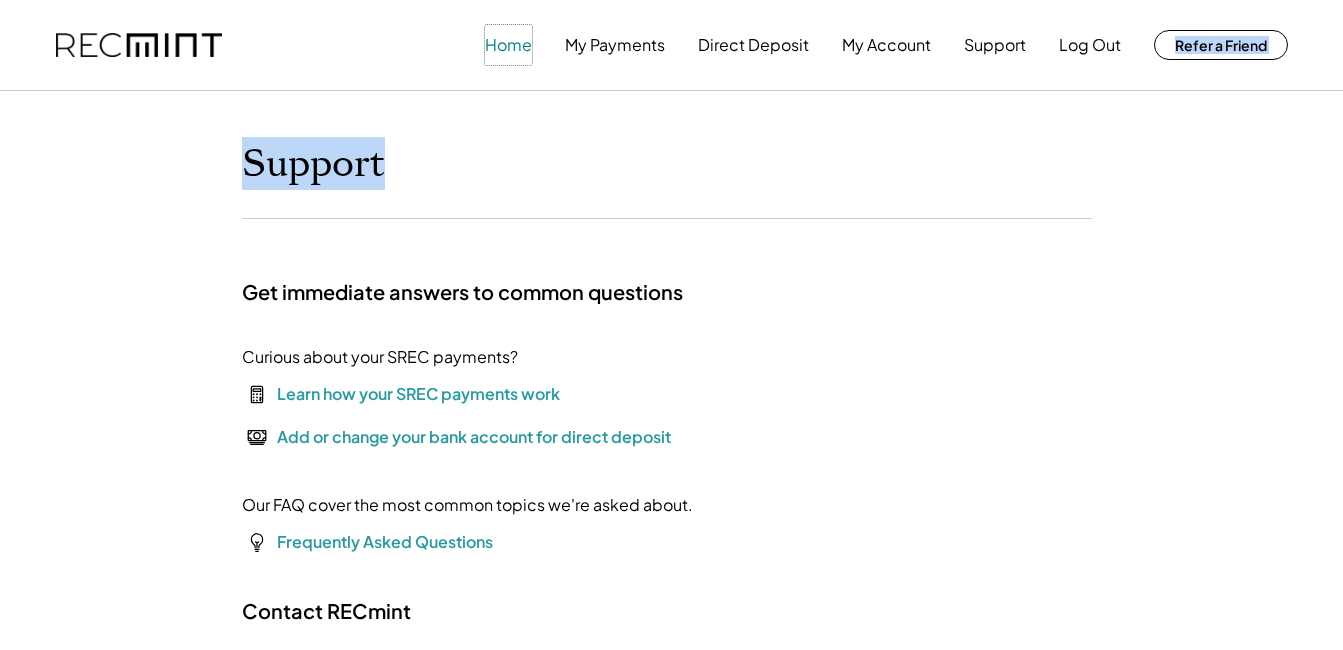 click on "Home" at bounding box center [508, 45] 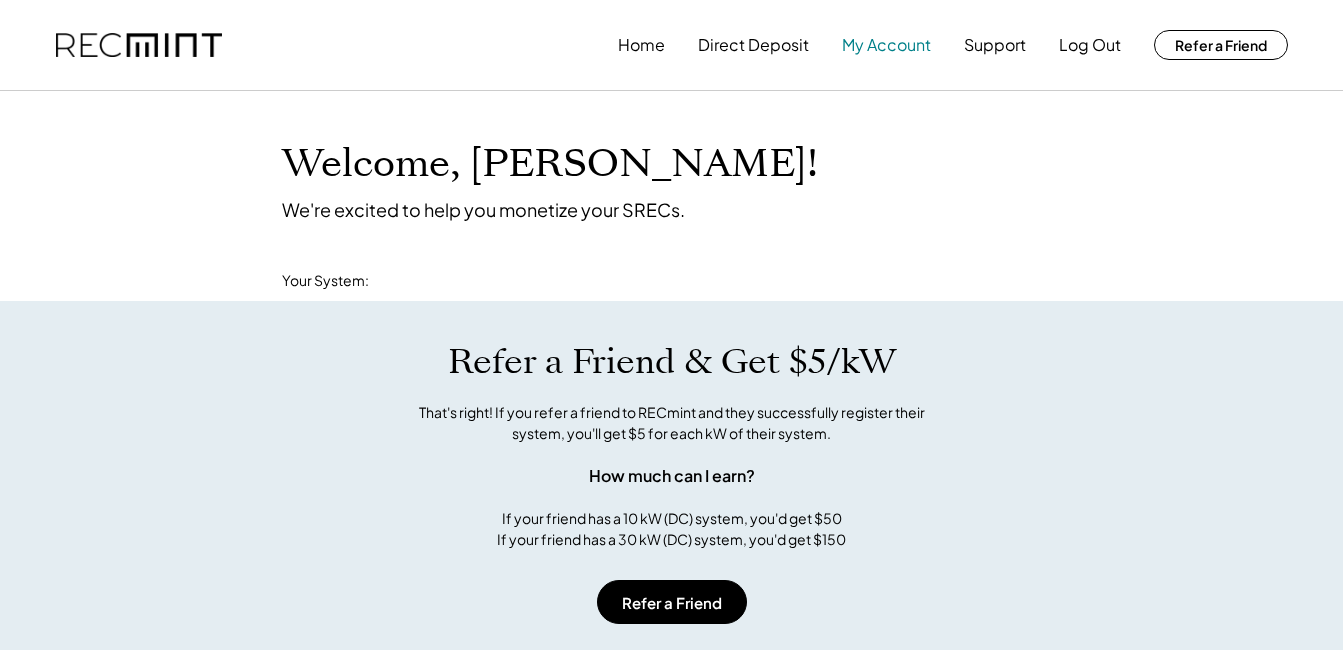 scroll, scrollTop: 0, scrollLeft: 0, axis: both 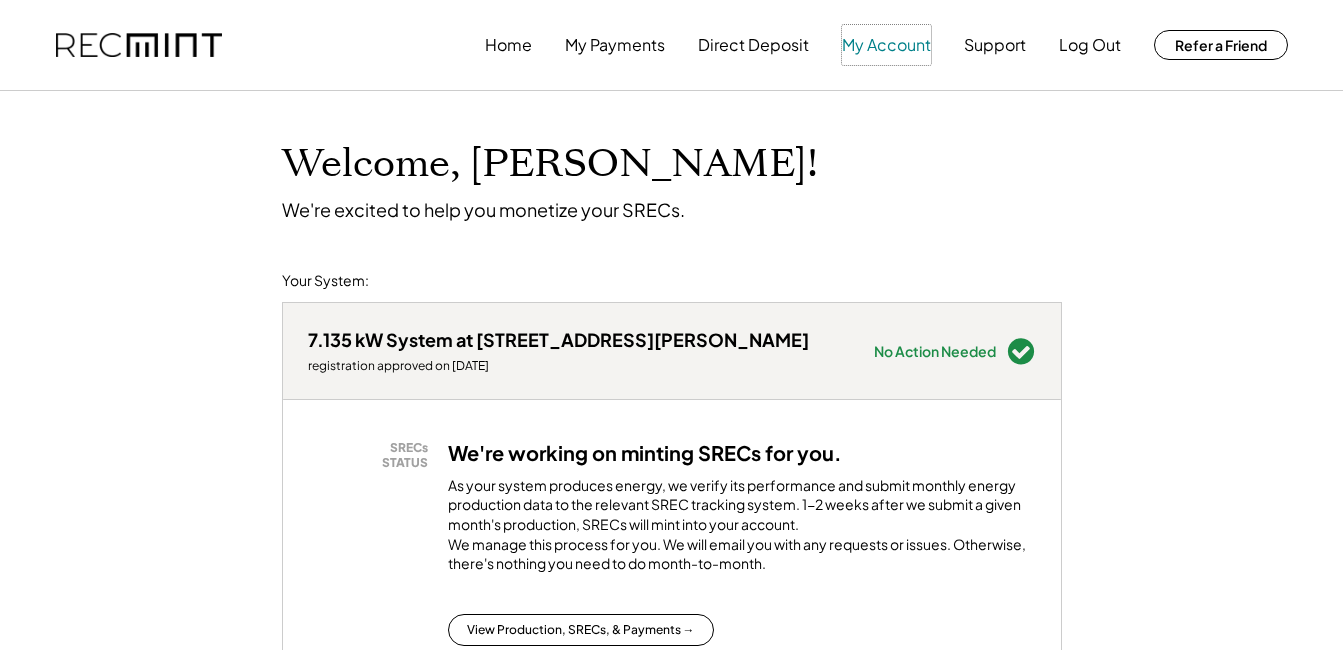 click on "My Account" at bounding box center (886, 45) 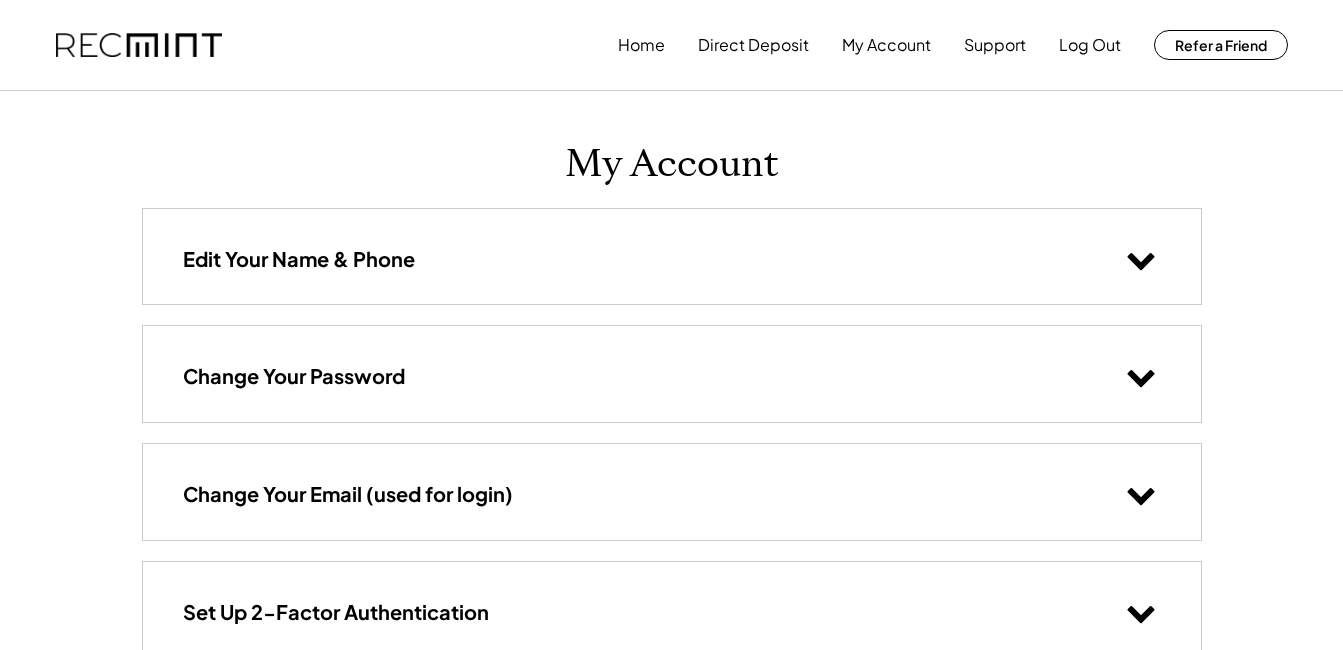 scroll, scrollTop: 0, scrollLeft: 0, axis: both 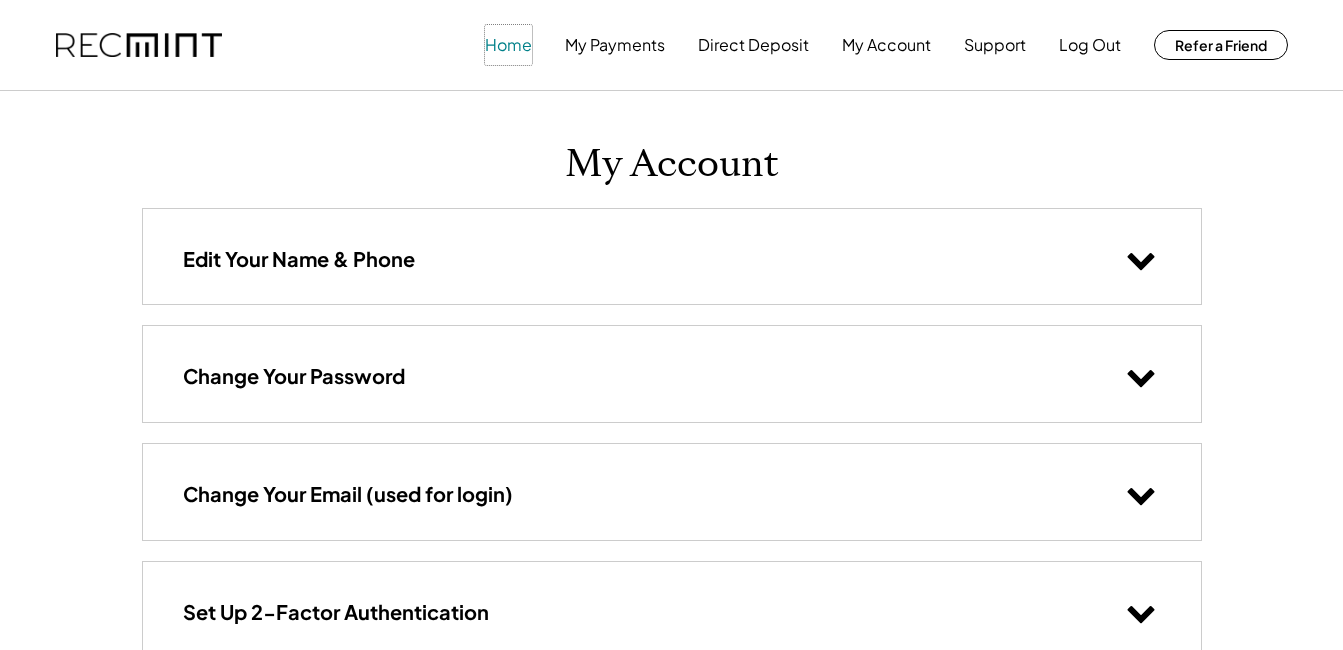 click on "Home" at bounding box center (508, 45) 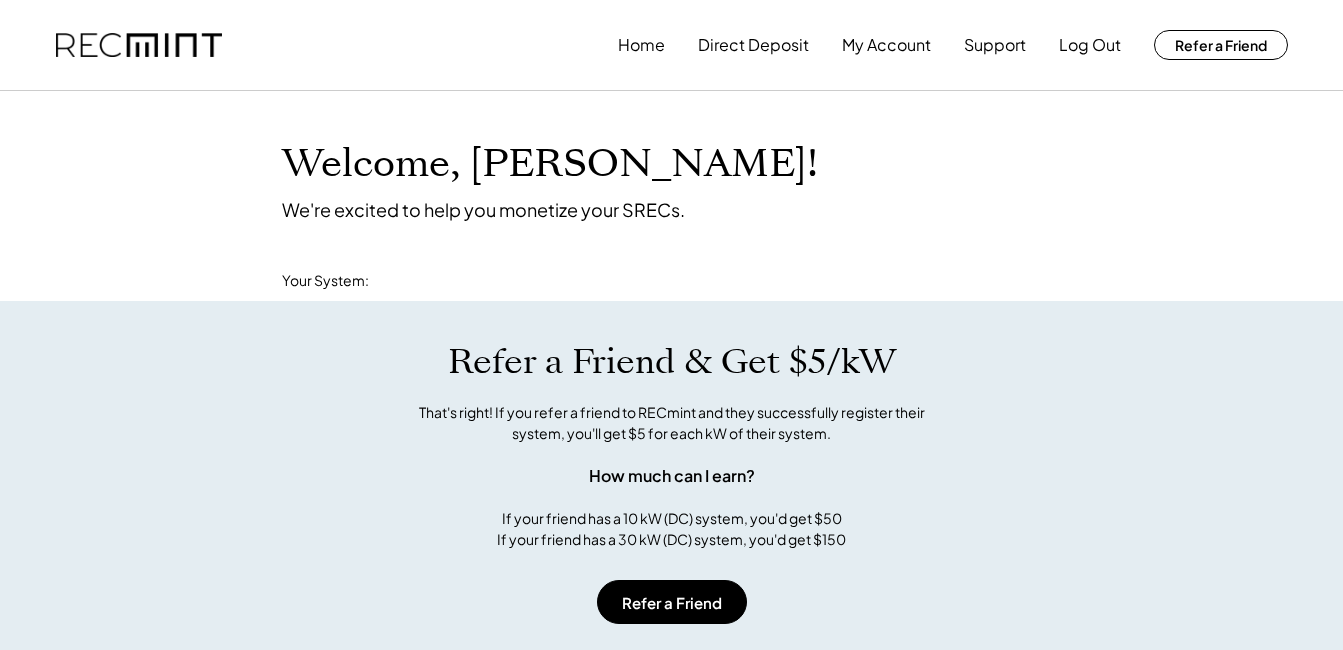 scroll, scrollTop: 0, scrollLeft: 0, axis: both 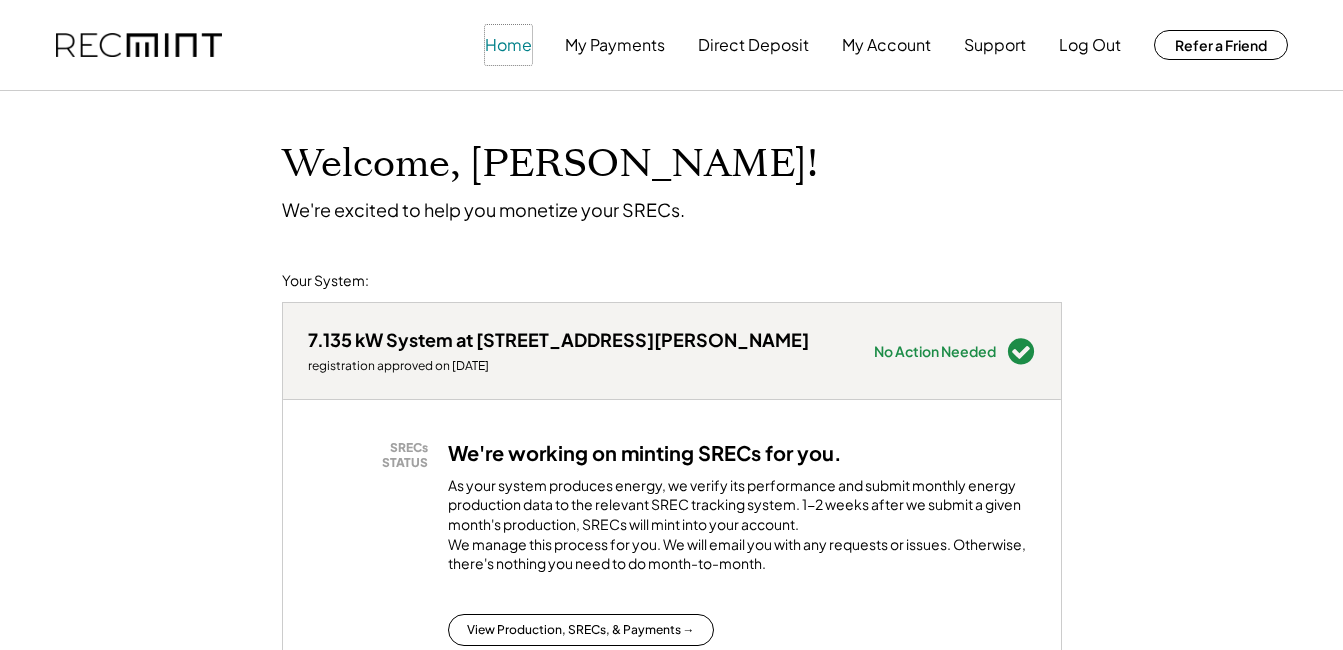 click on "Home" at bounding box center [508, 45] 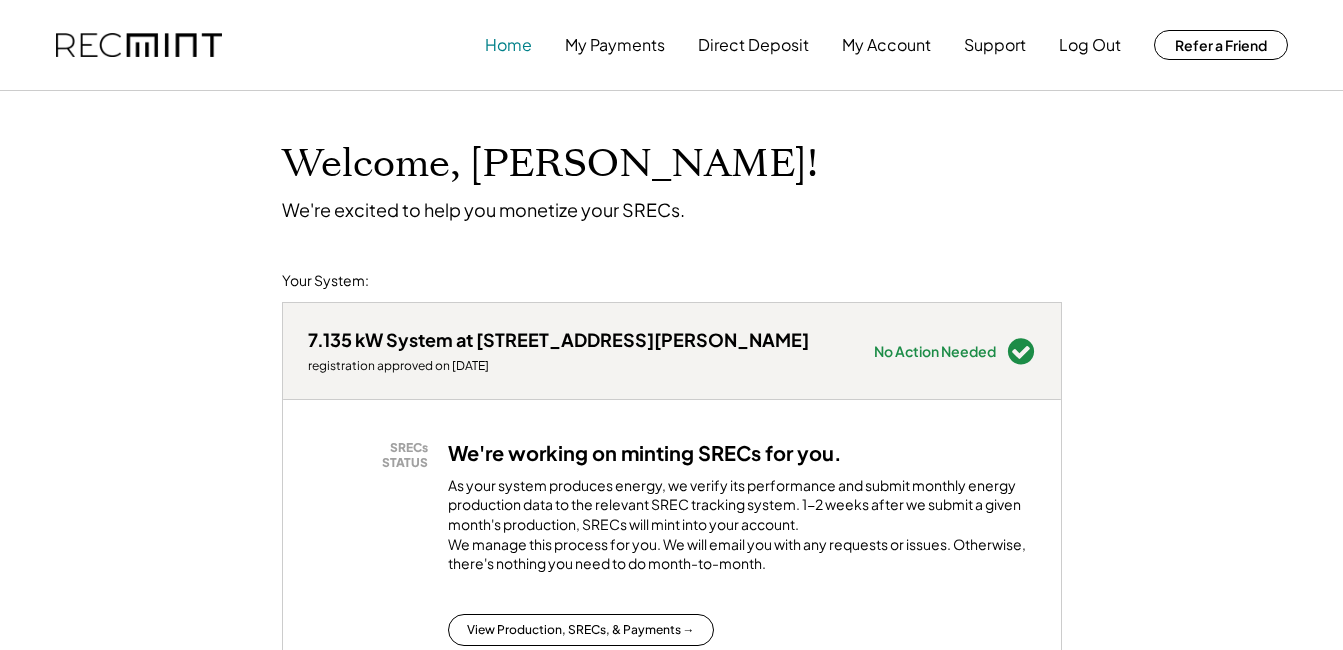 click on "Home" at bounding box center (508, 45) 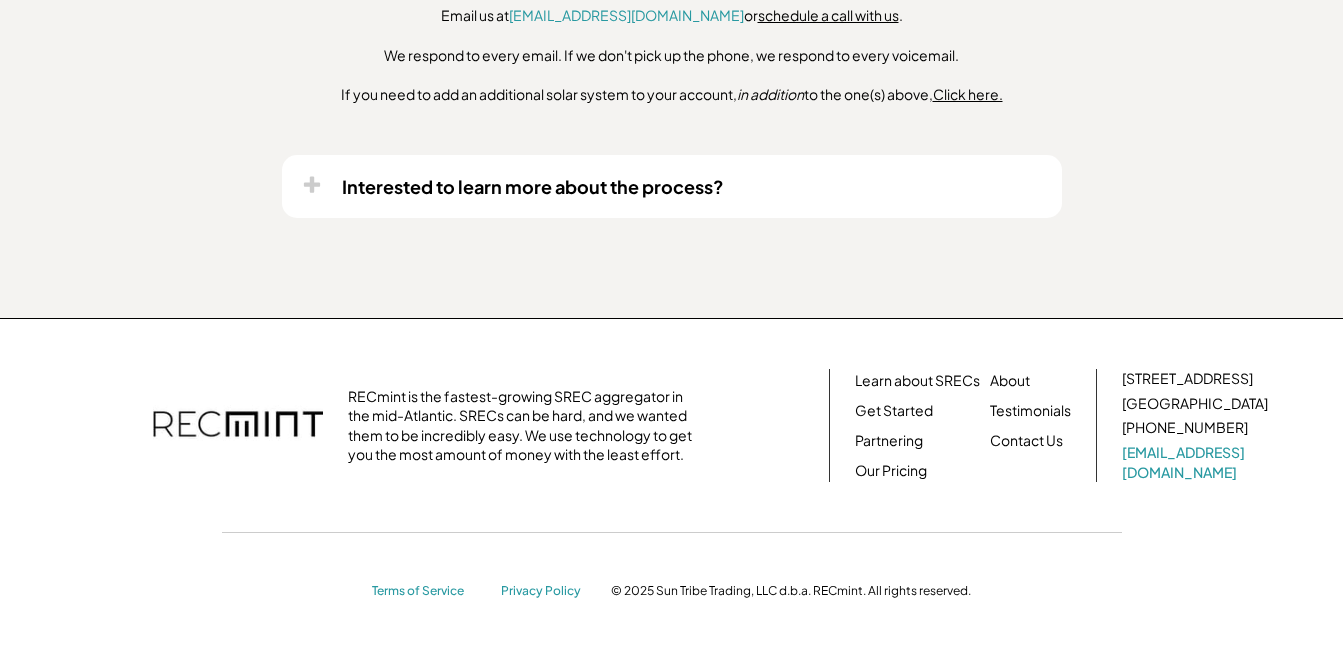 scroll, scrollTop: 0, scrollLeft: 0, axis: both 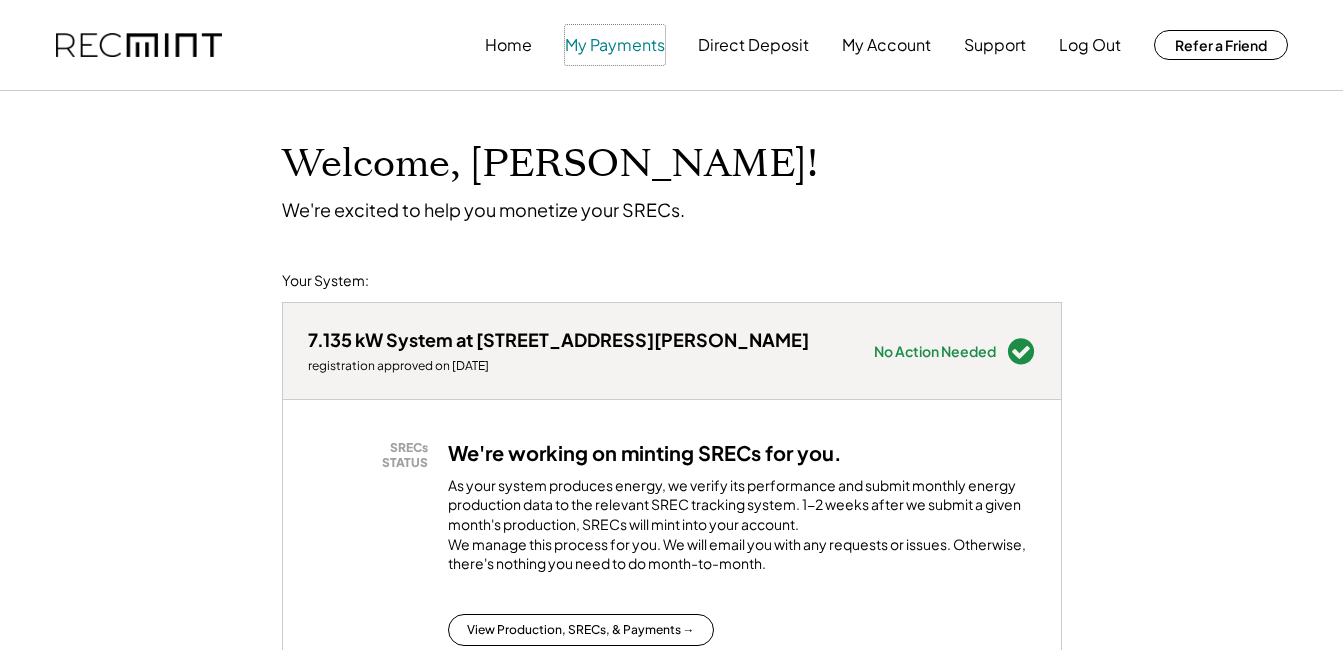 click on "My Payments" at bounding box center (615, 45) 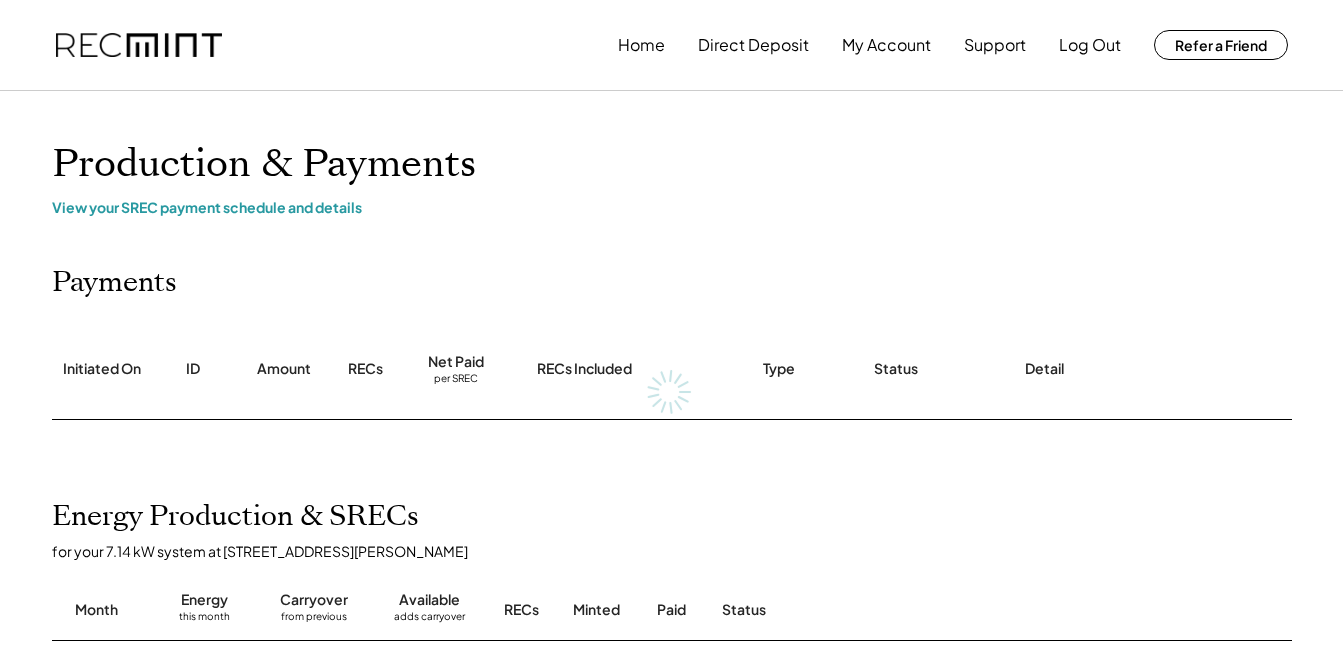 scroll, scrollTop: 0, scrollLeft: 0, axis: both 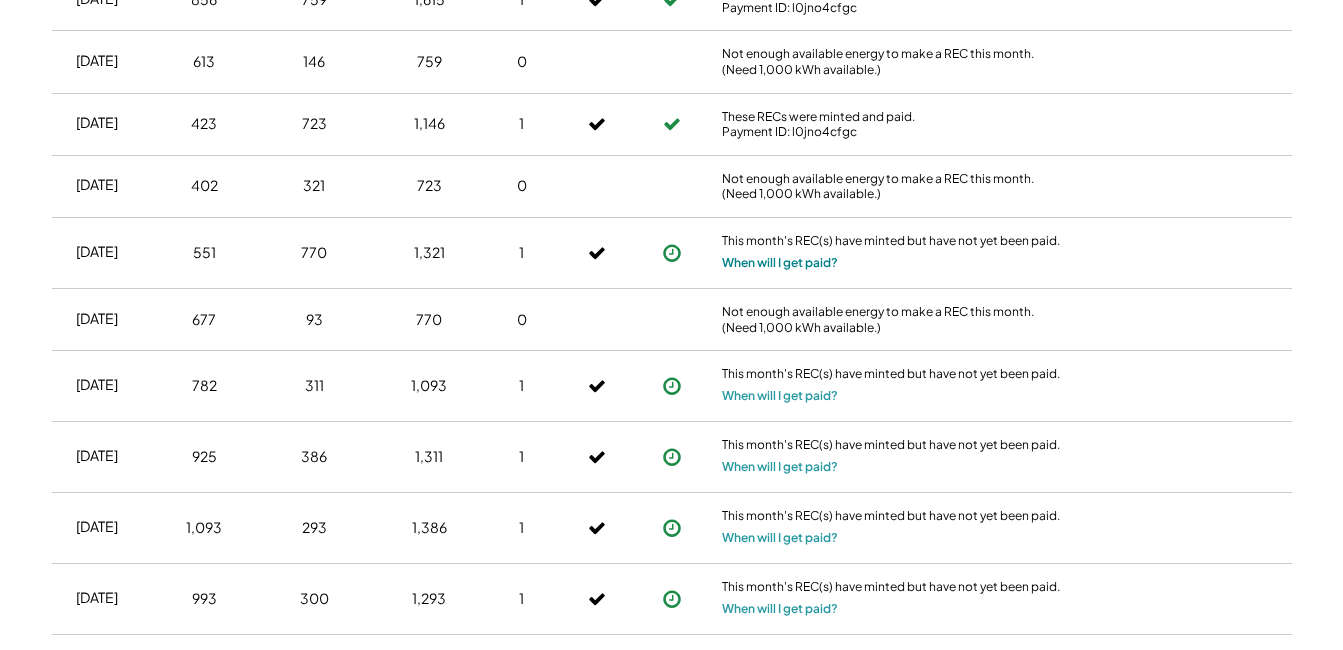 click on "When will I get paid?" at bounding box center [780, 263] 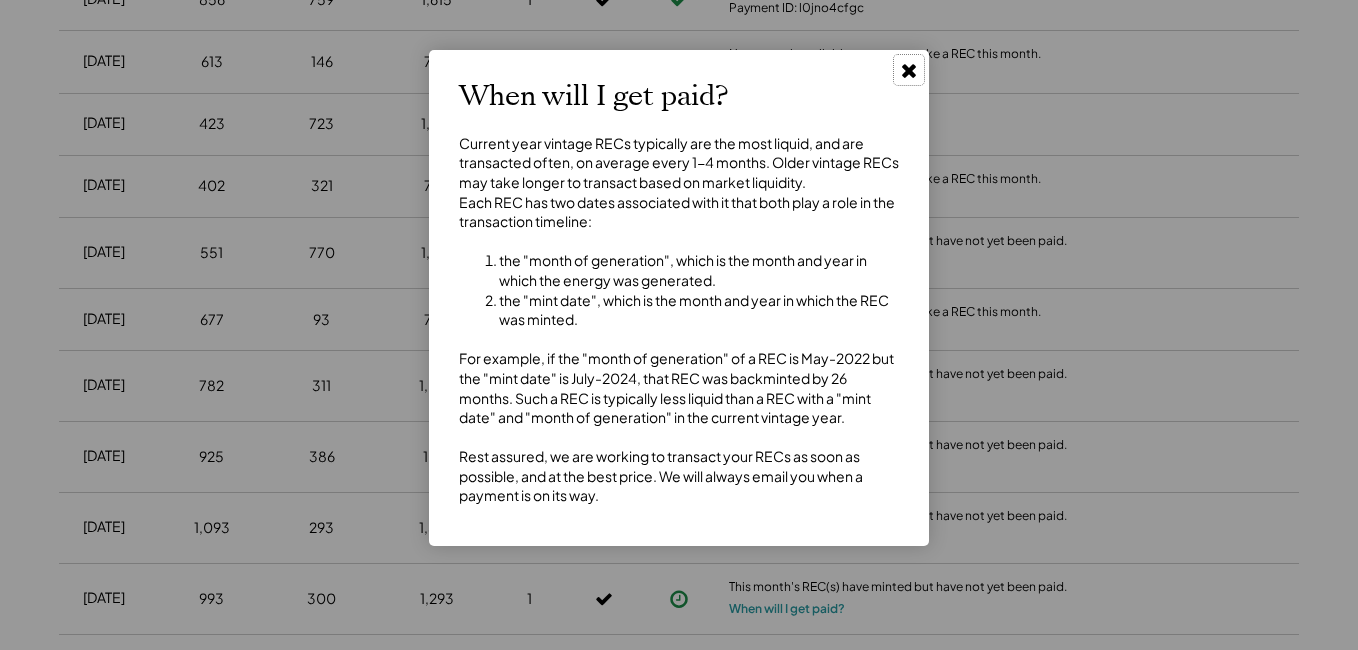 click 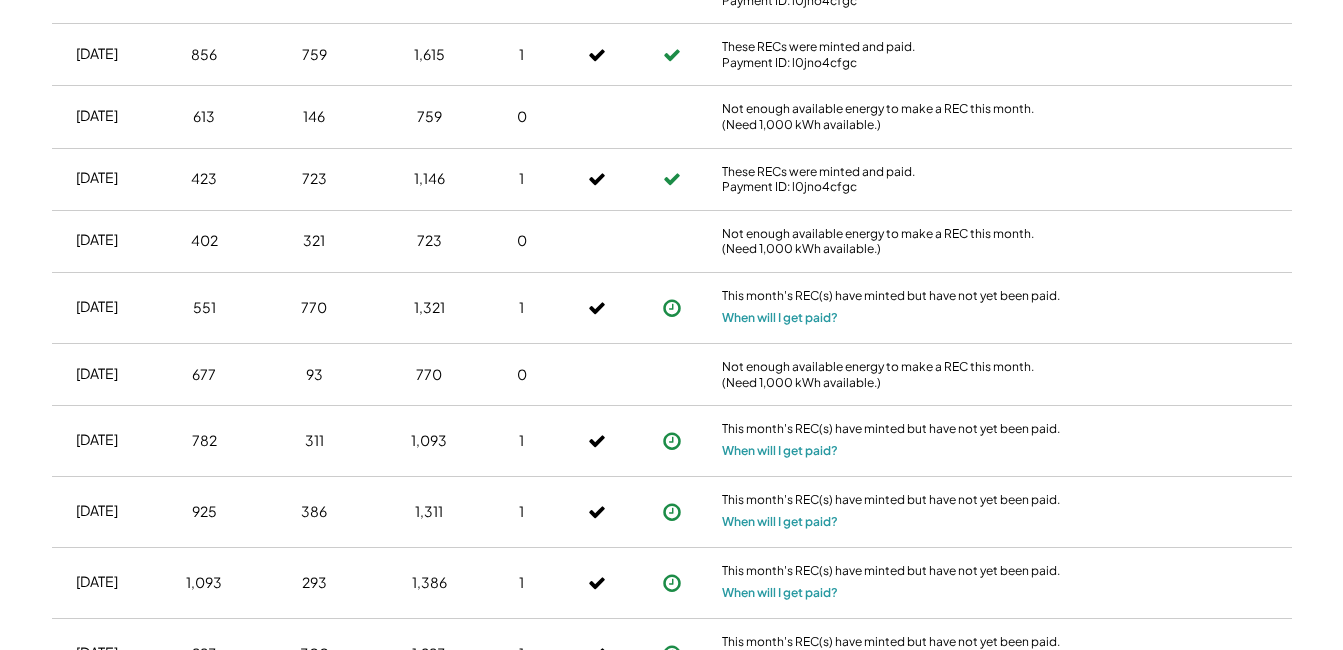 scroll, scrollTop: 1500, scrollLeft: 0, axis: vertical 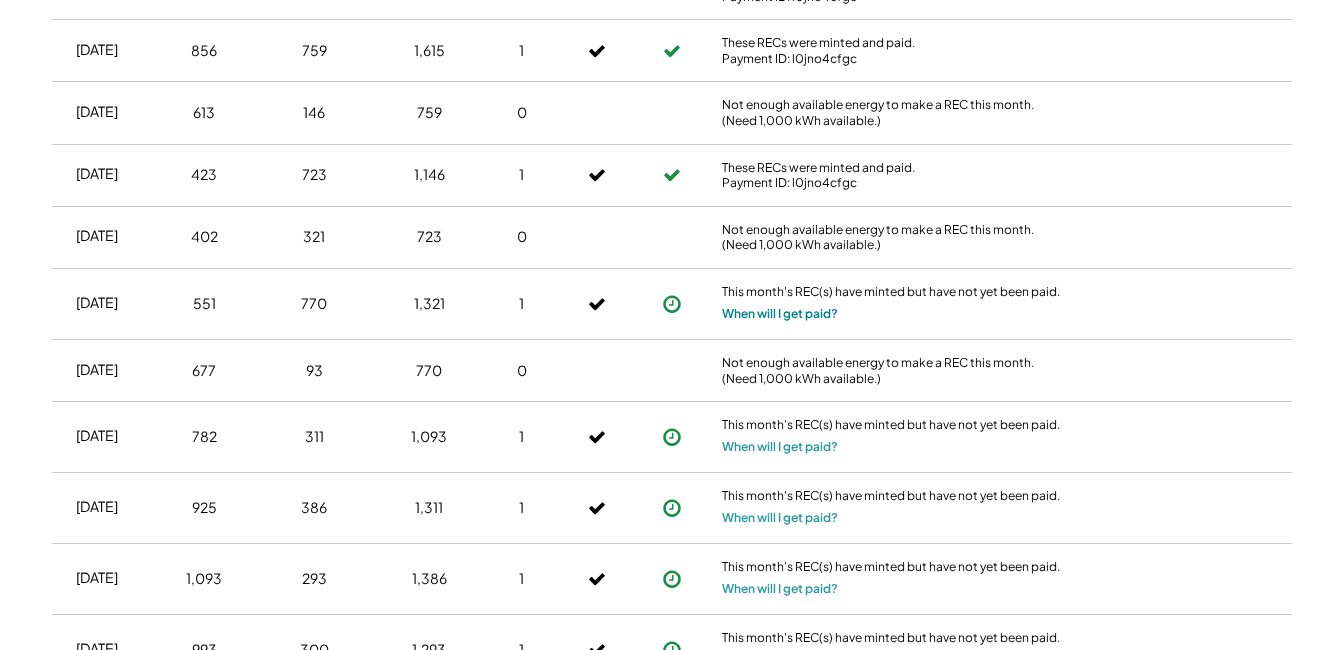 click on "When will I get paid?" at bounding box center [780, 314] 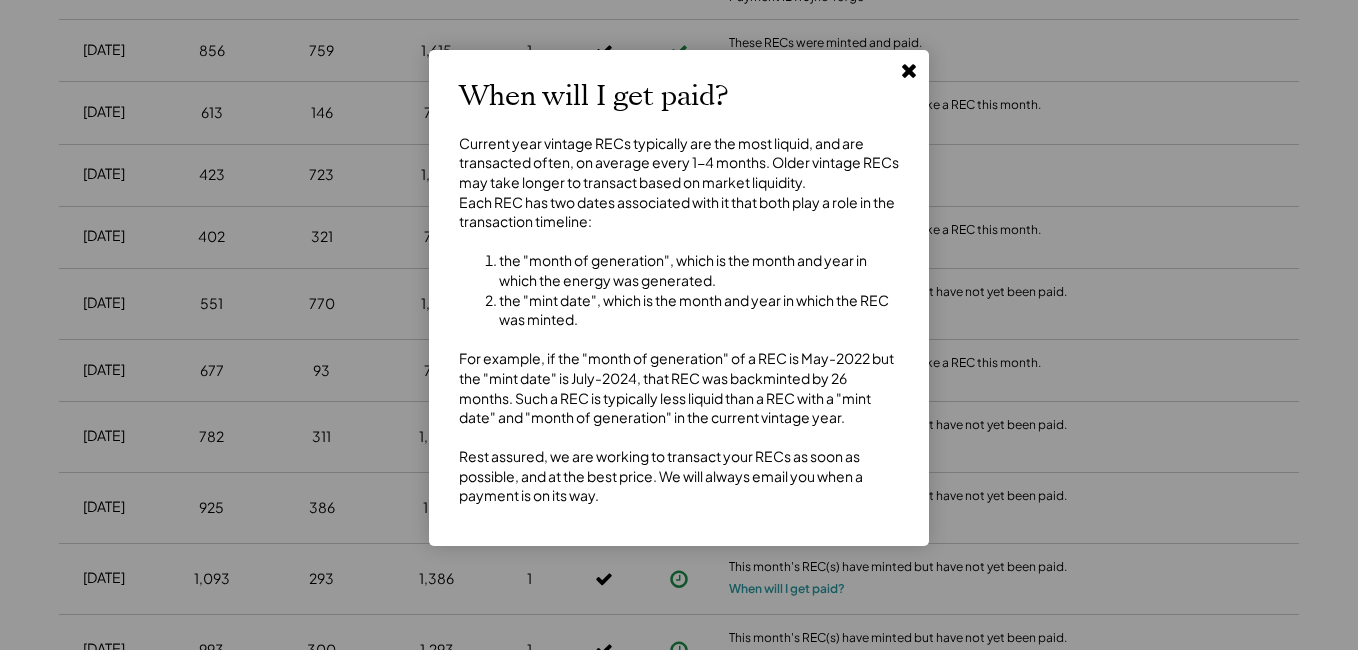 click 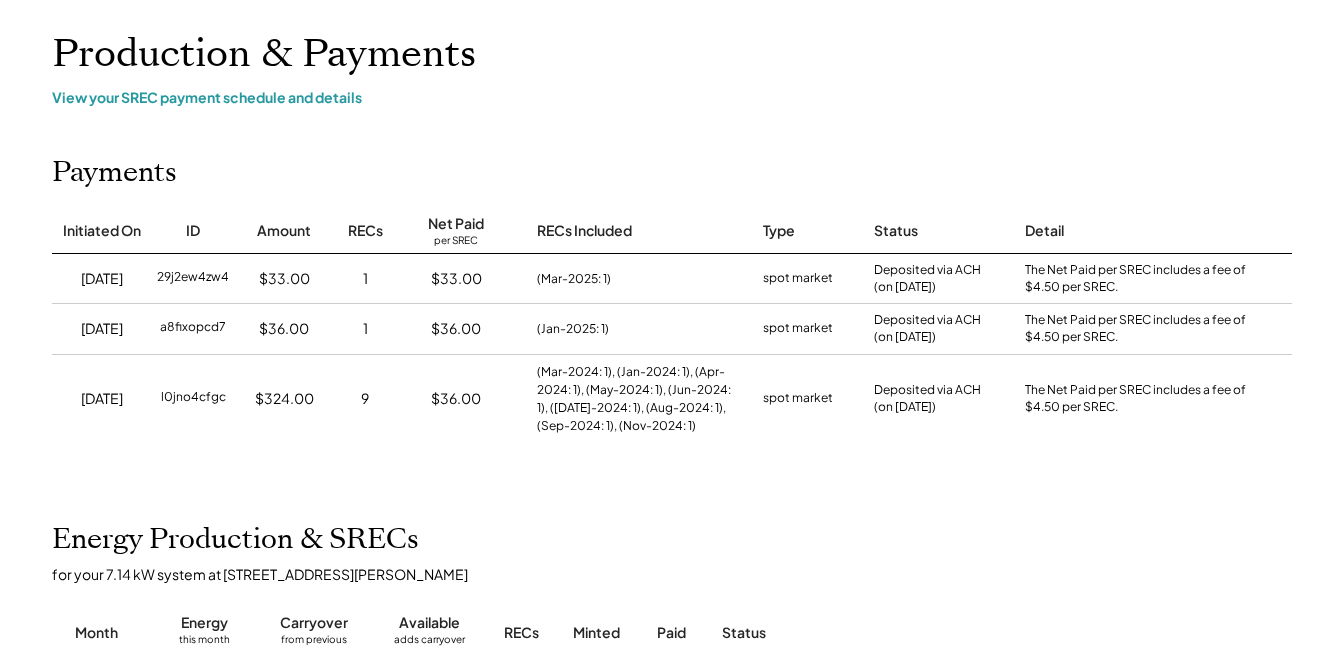 scroll, scrollTop: 0, scrollLeft: 0, axis: both 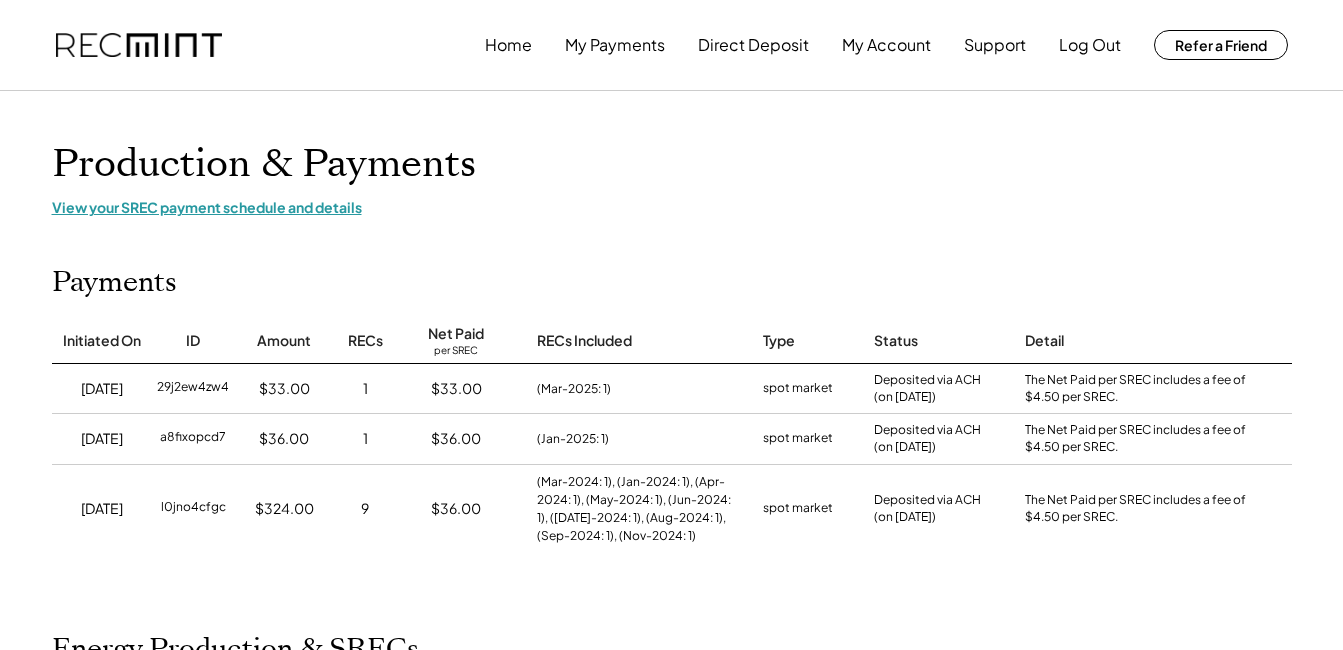 click on "View your SREC payment schedule and details" at bounding box center [672, 207] 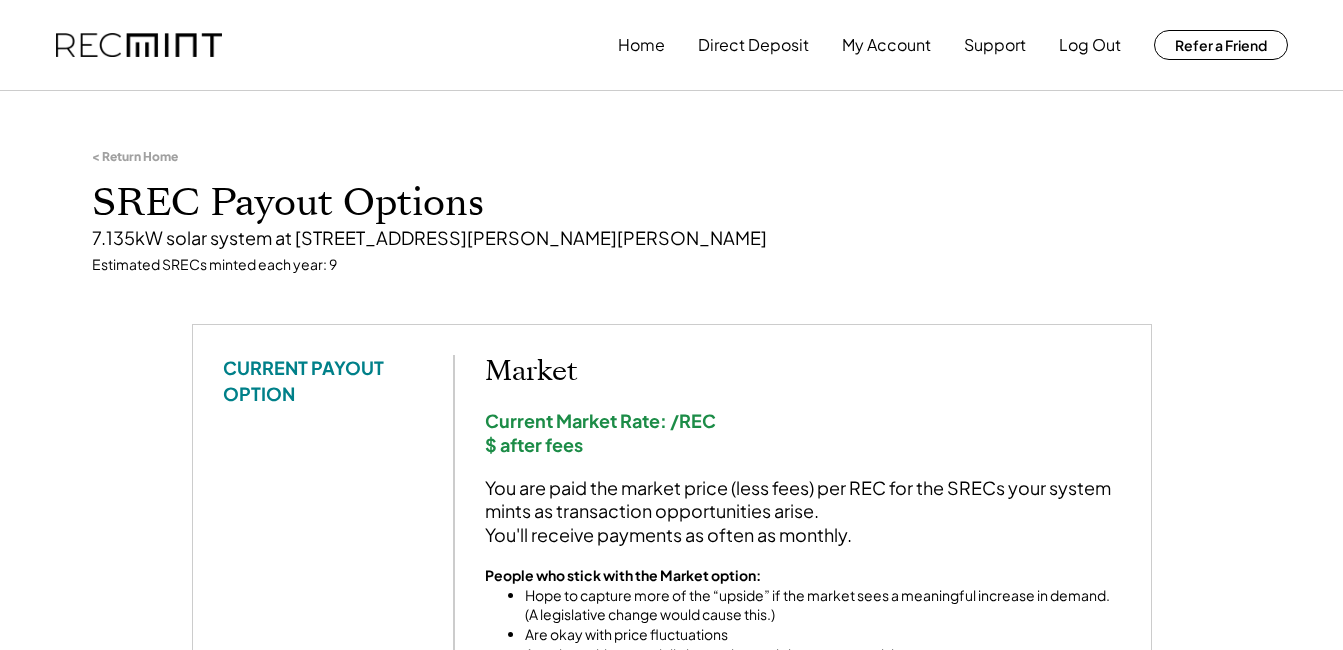 scroll, scrollTop: 0, scrollLeft: 0, axis: both 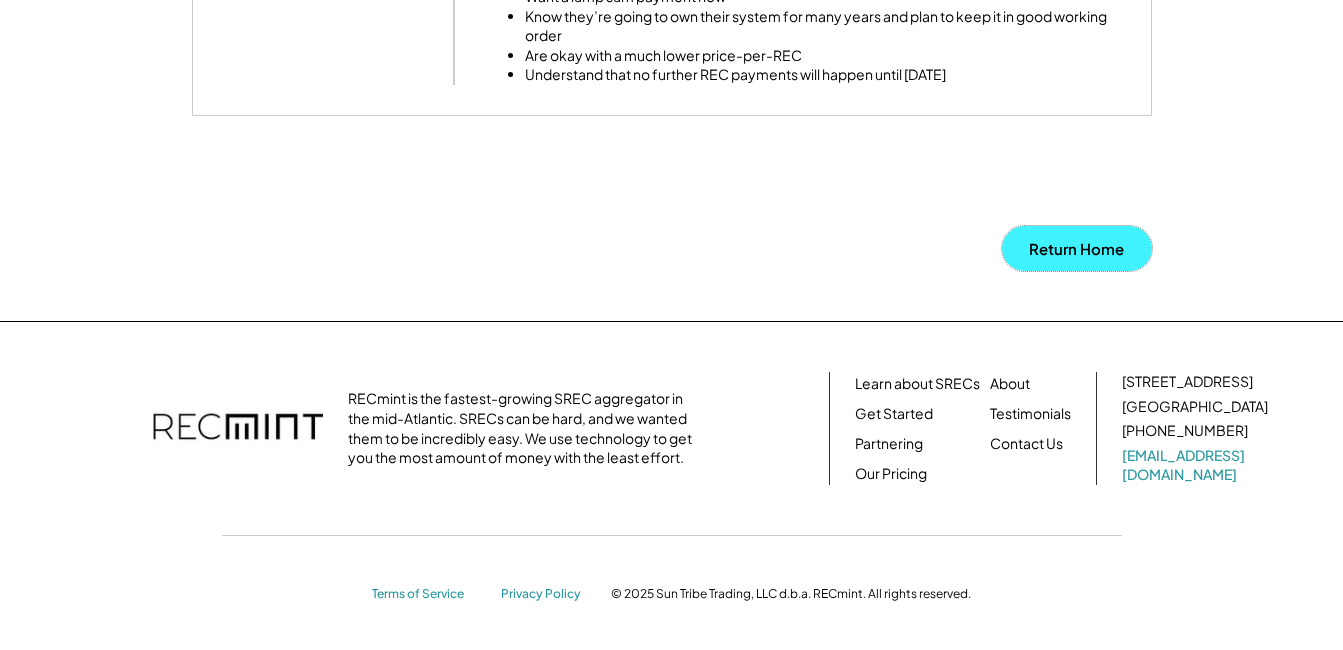 click on "Return Home" at bounding box center [1077, 248] 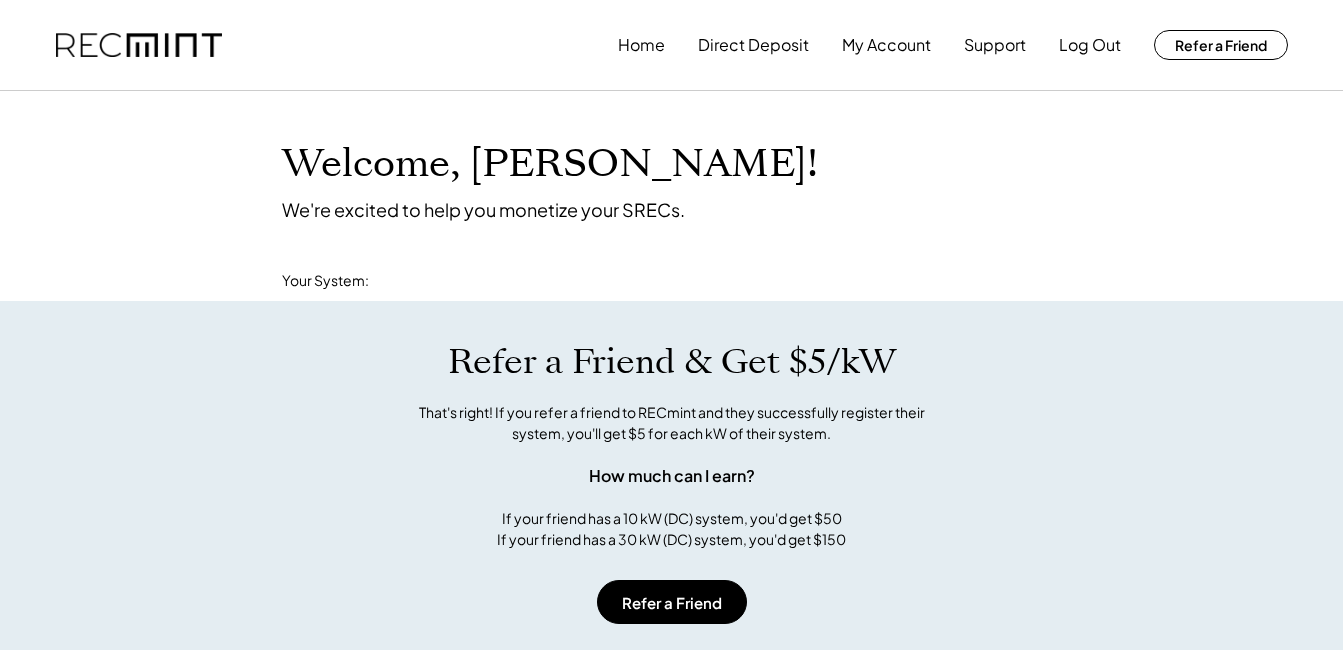 scroll, scrollTop: 0, scrollLeft: 0, axis: both 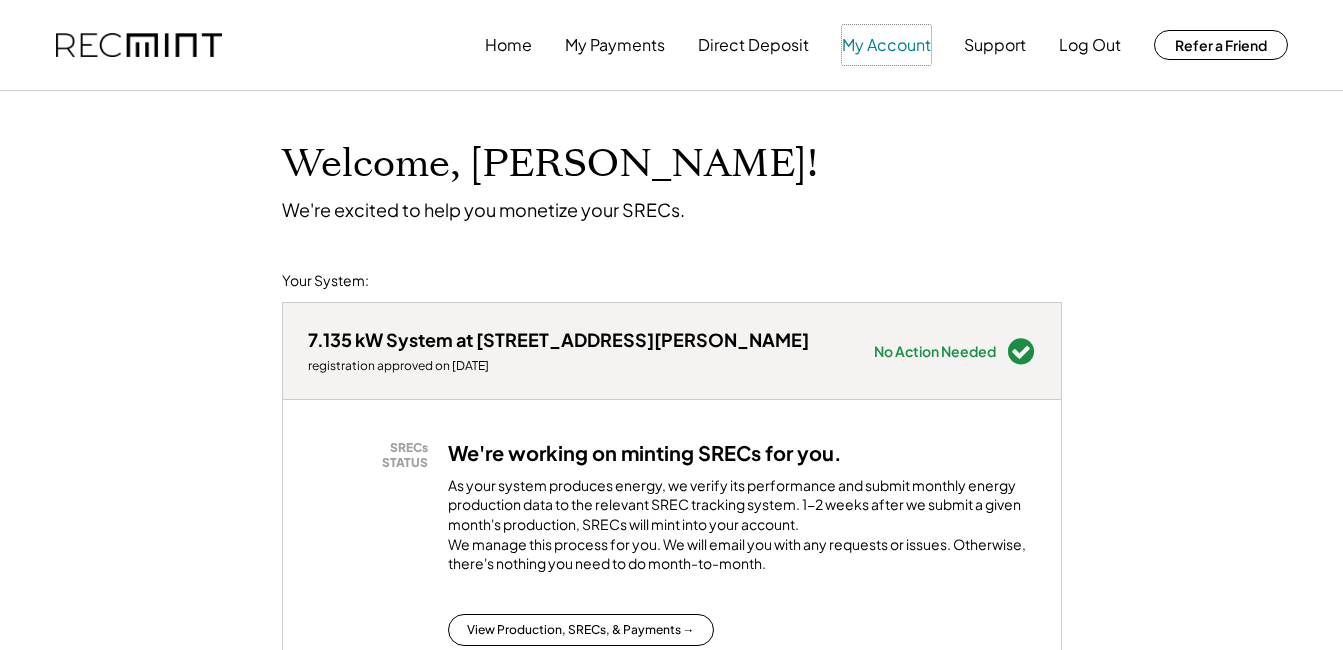 click on "My Account" at bounding box center [886, 45] 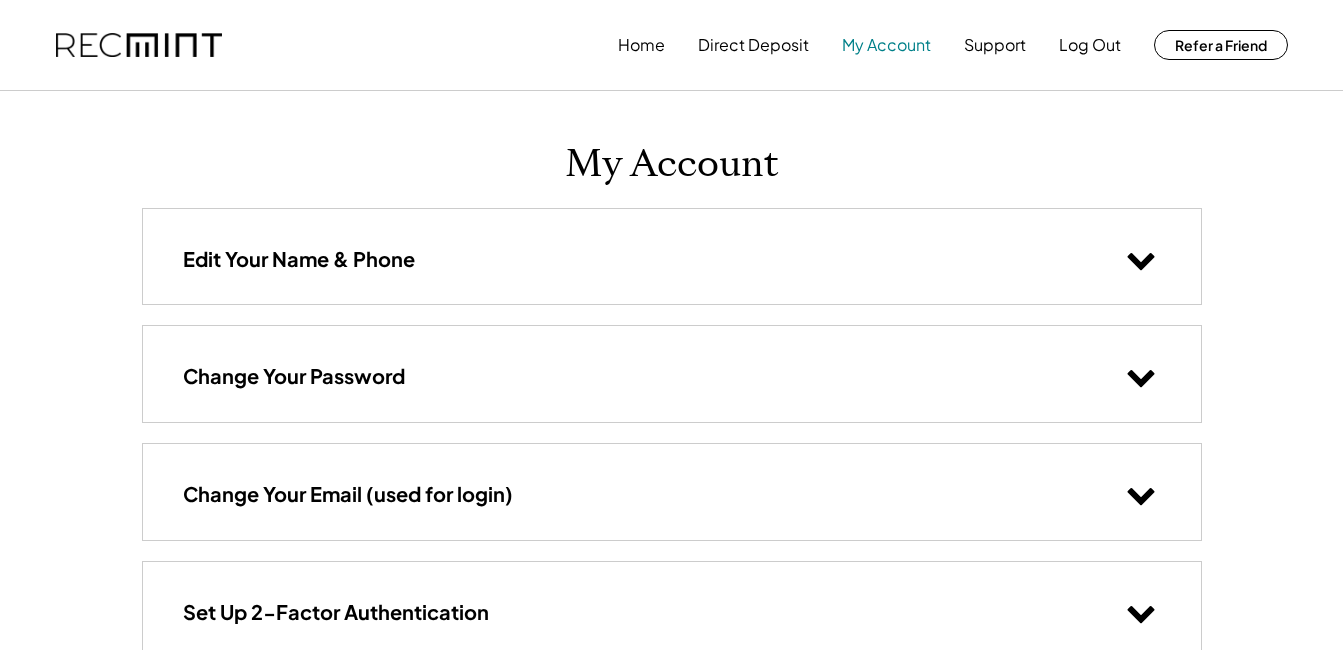 scroll, scrollTop: 0, scrollLeft: 0, axis: both 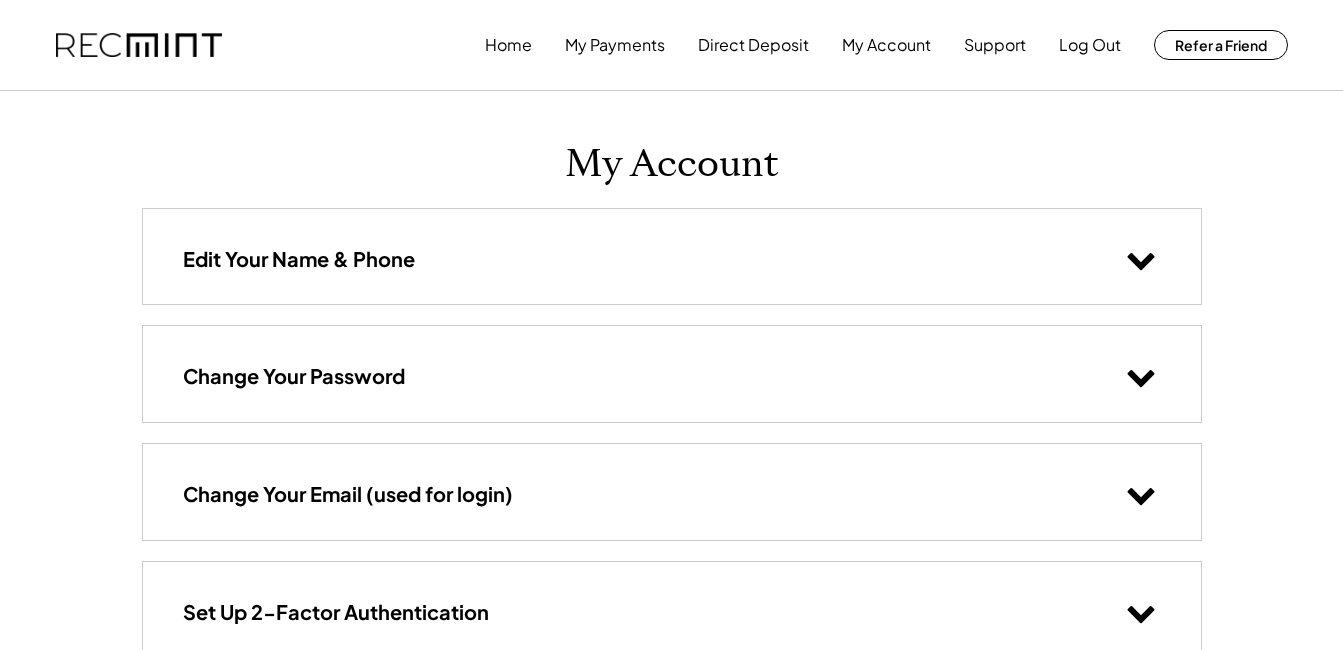 click 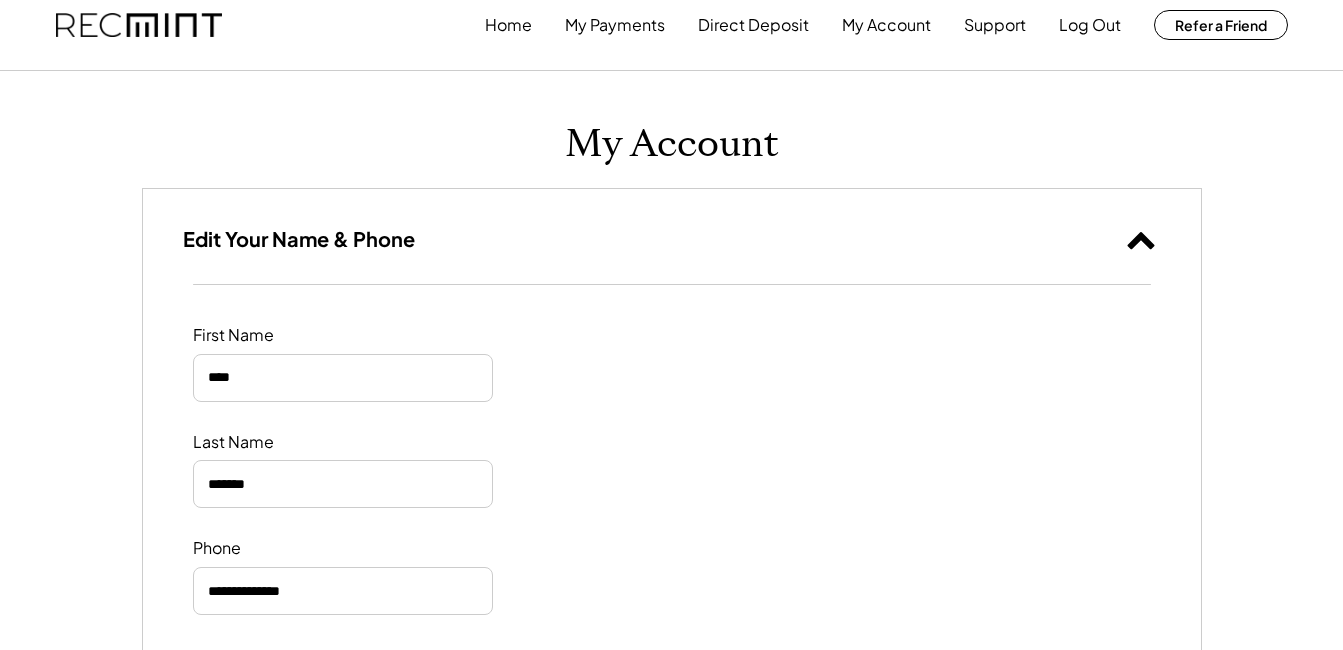 scroll, scrollTop: 0, scrollLeft: 0, axis: both 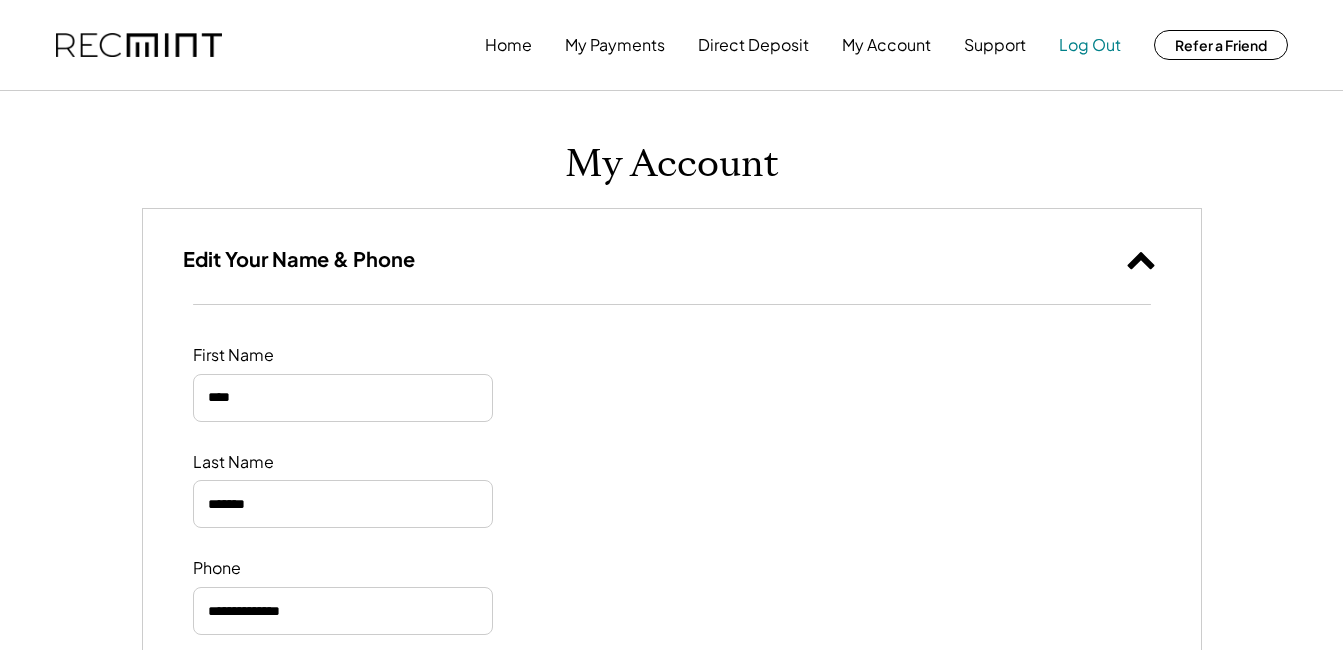 click on "Log Out" at bounding box center [1090, 45] 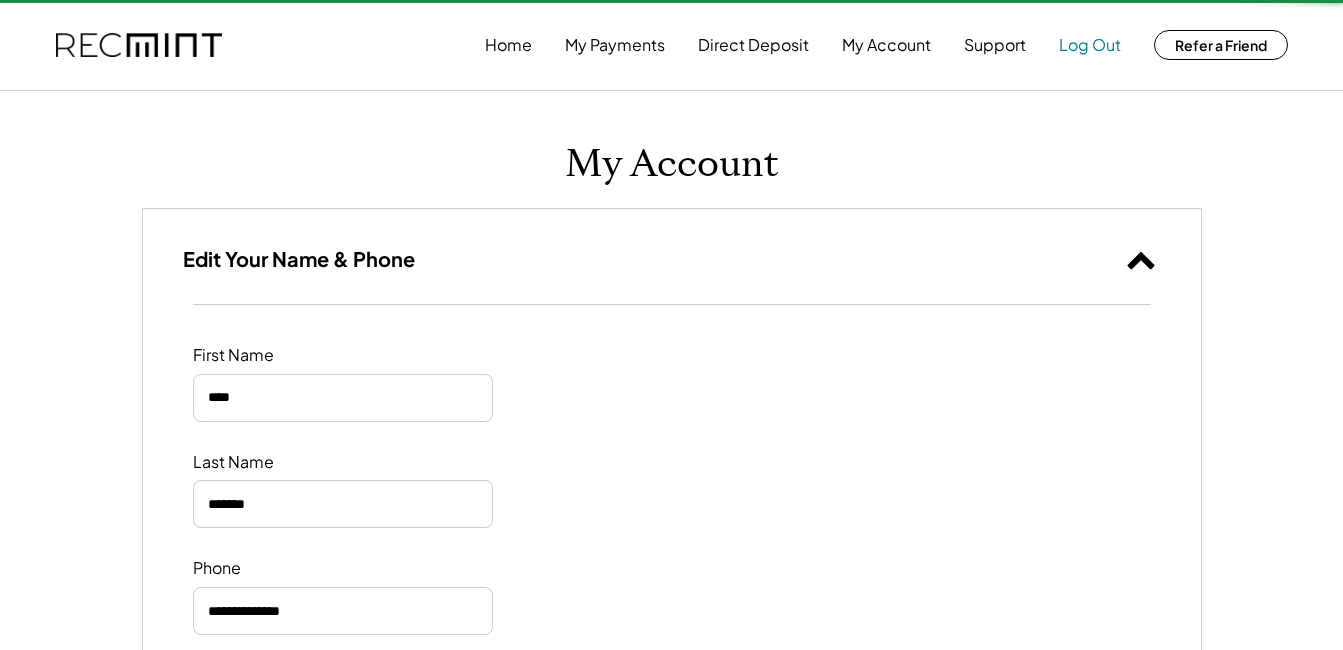 type 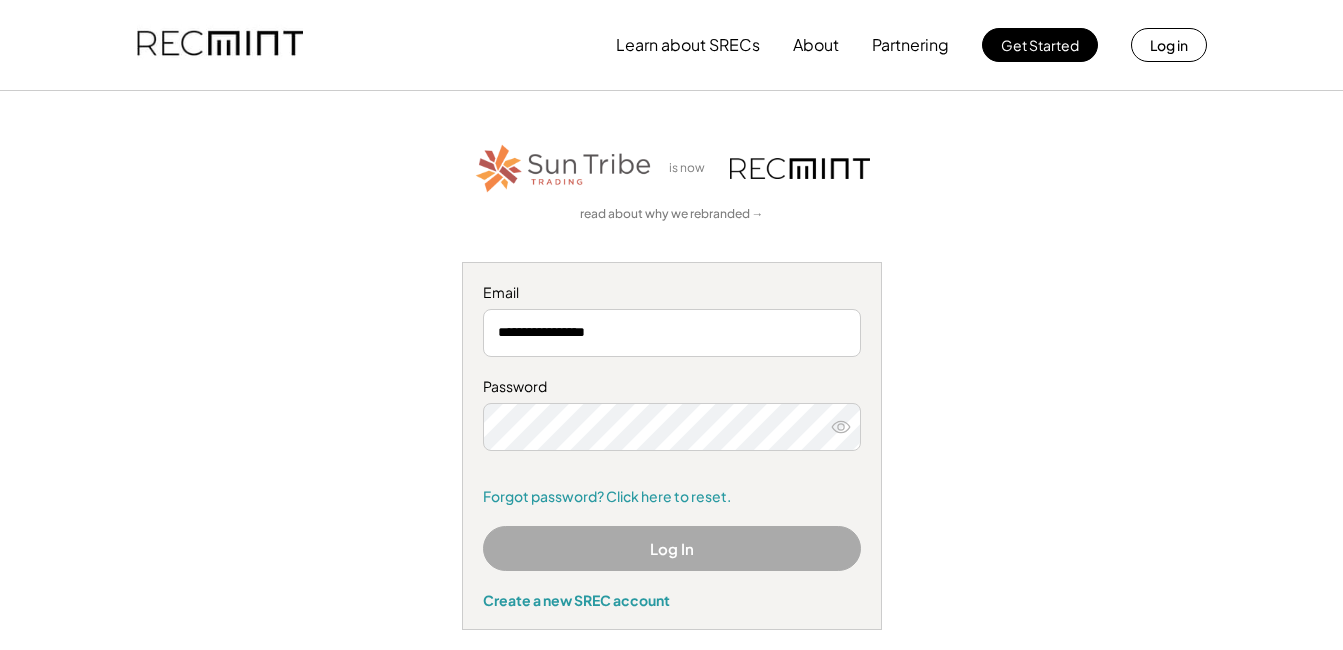 scroll, scrollTop: 0, scrollLeft: 0, axis: both 